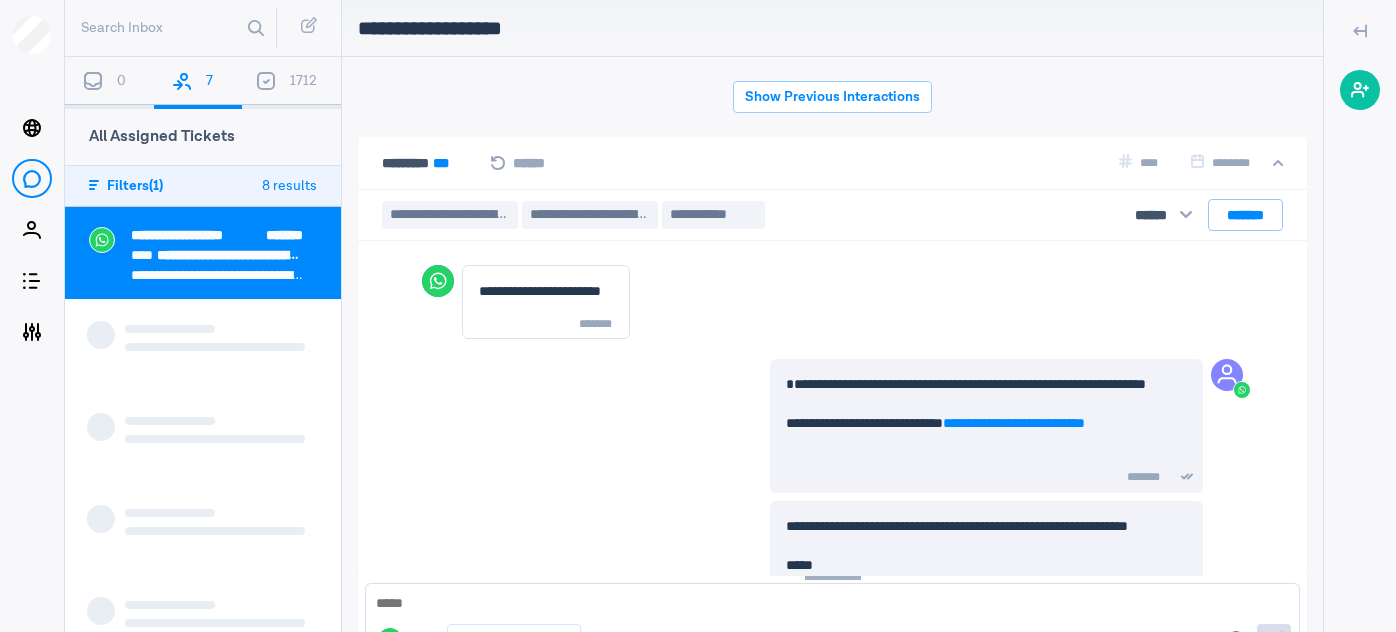 scroll, scrollTop: 0, scrollLeft: 0, axis: both 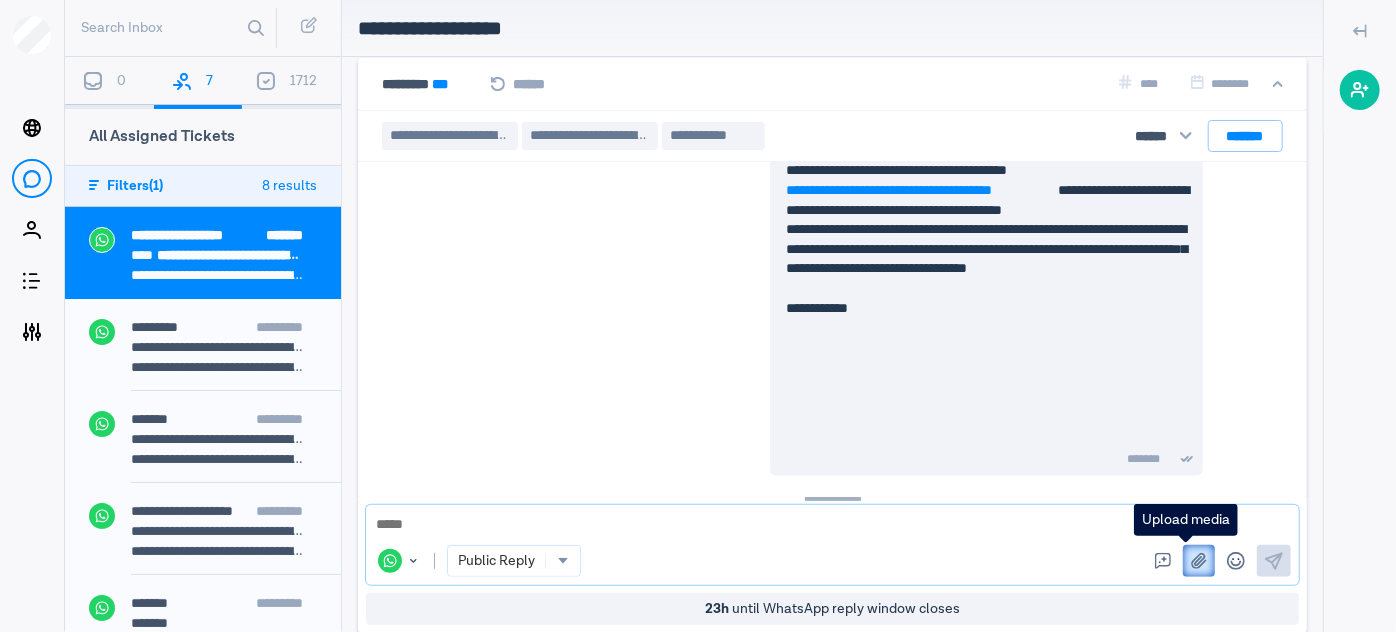 click at bounding box center [1199, 561] 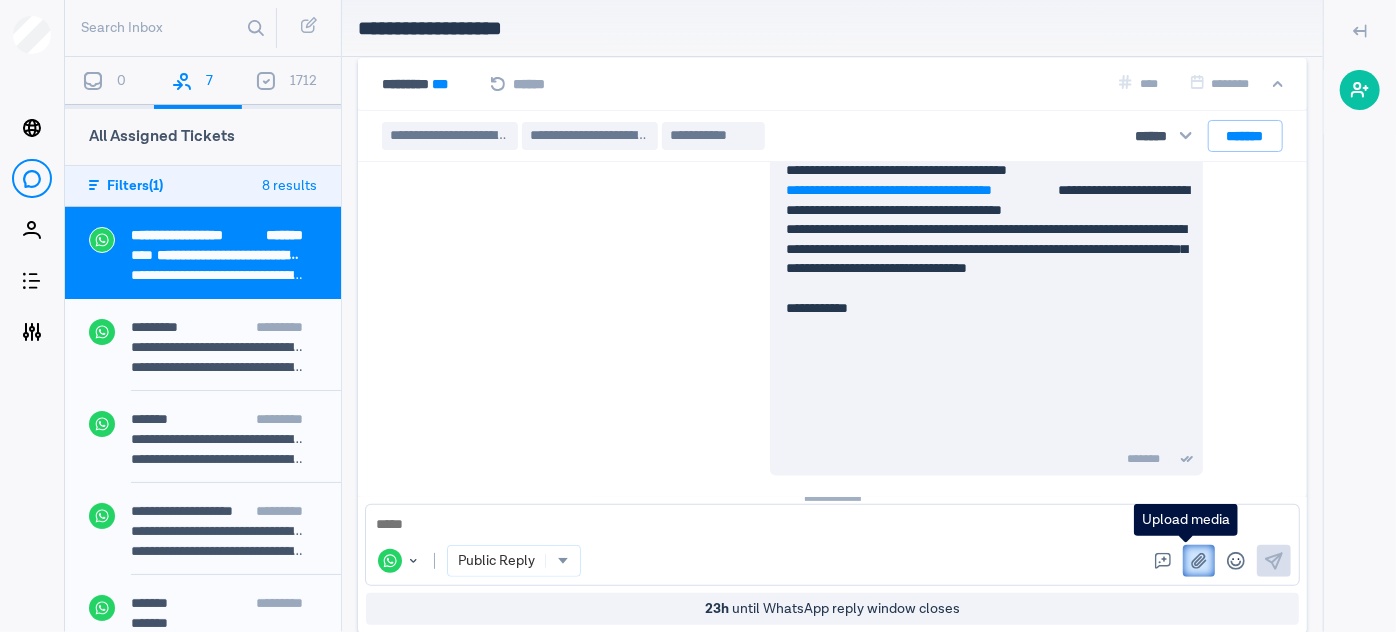 click on "Upload media" at bounding box center [1183, 545] 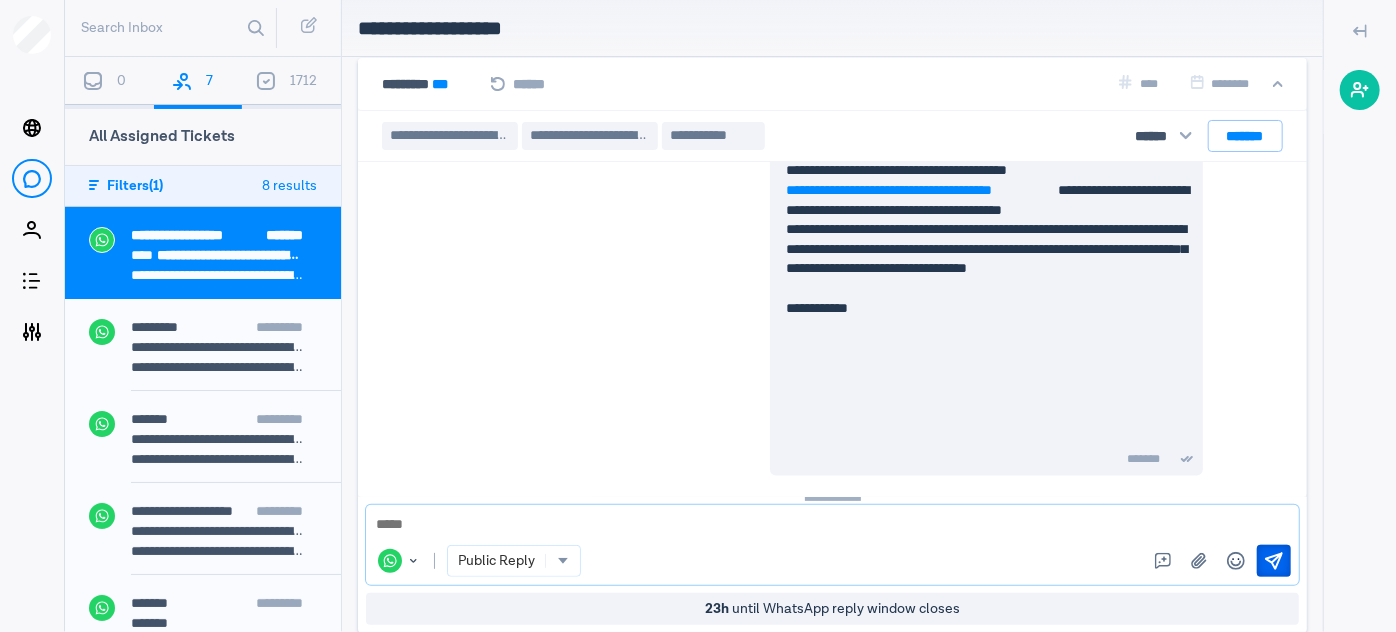 click at bounding box center [1274, 561] 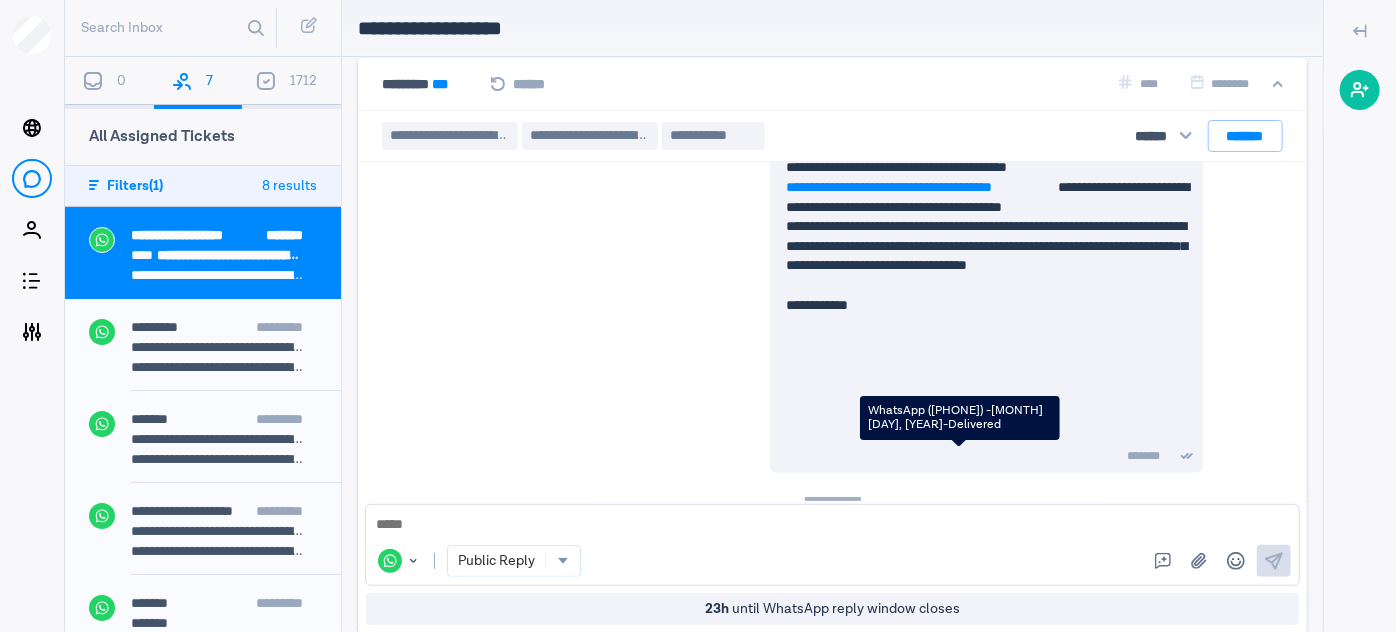 scroll, scrollTop: 1852, scrollLeft: 0, axis: vertical 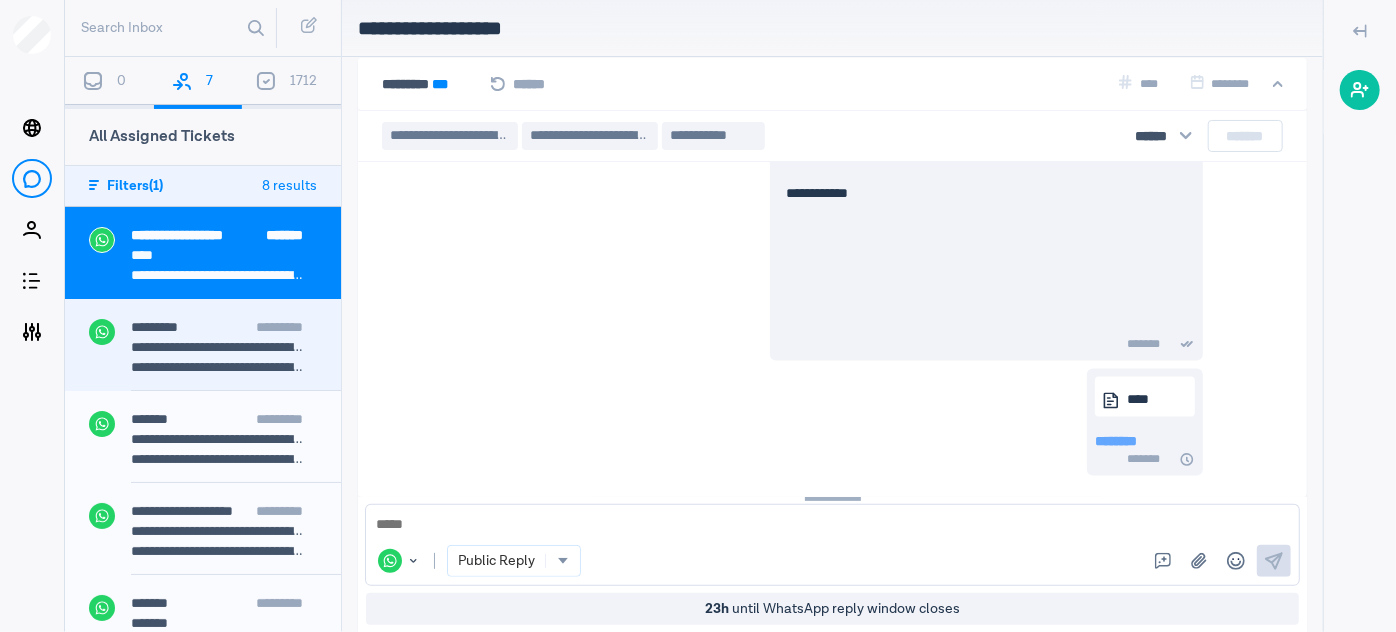 click on "**********" at bounding box center [217, 347] 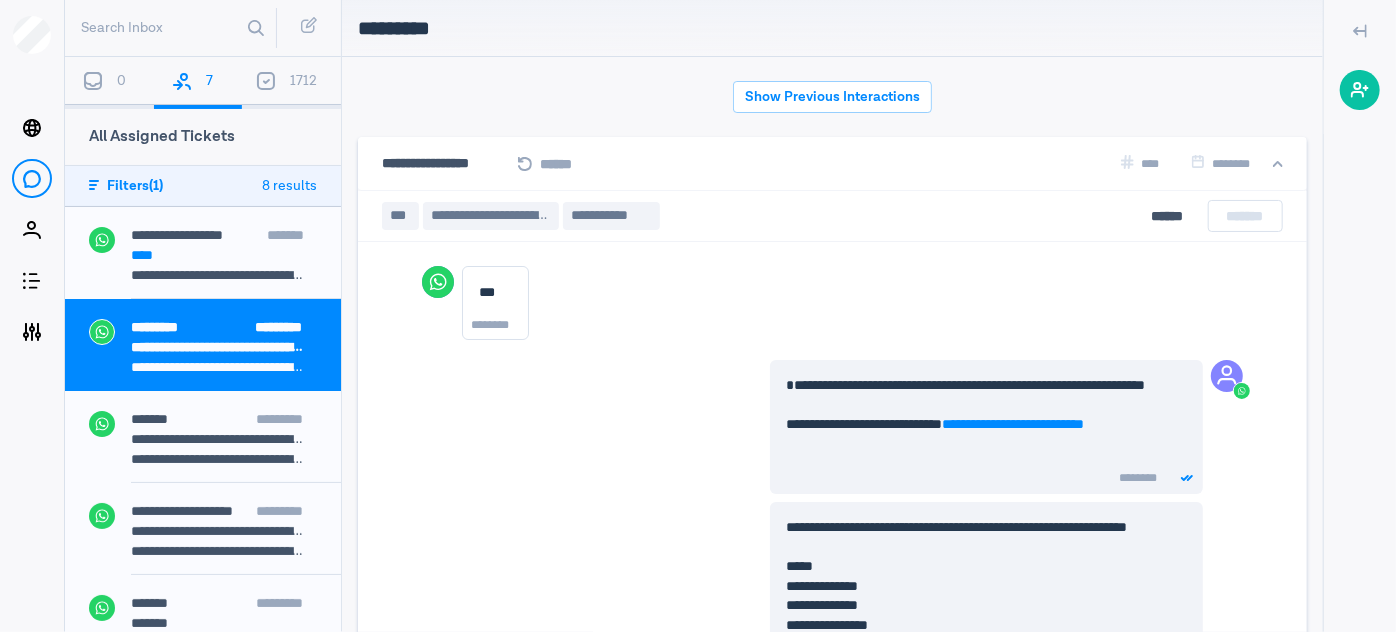 scroll, scrollTop: 79, scrollLeft: 0, axis: vertical 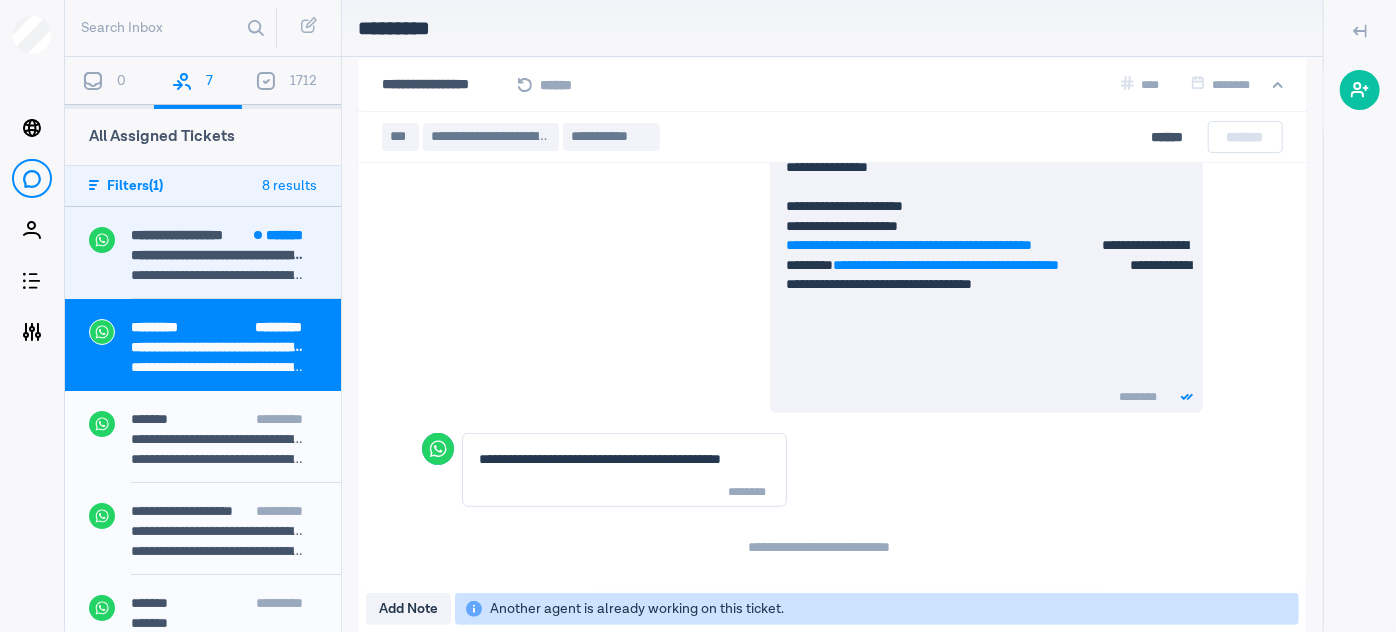 click on "**********" at bounding box center [177, 235] 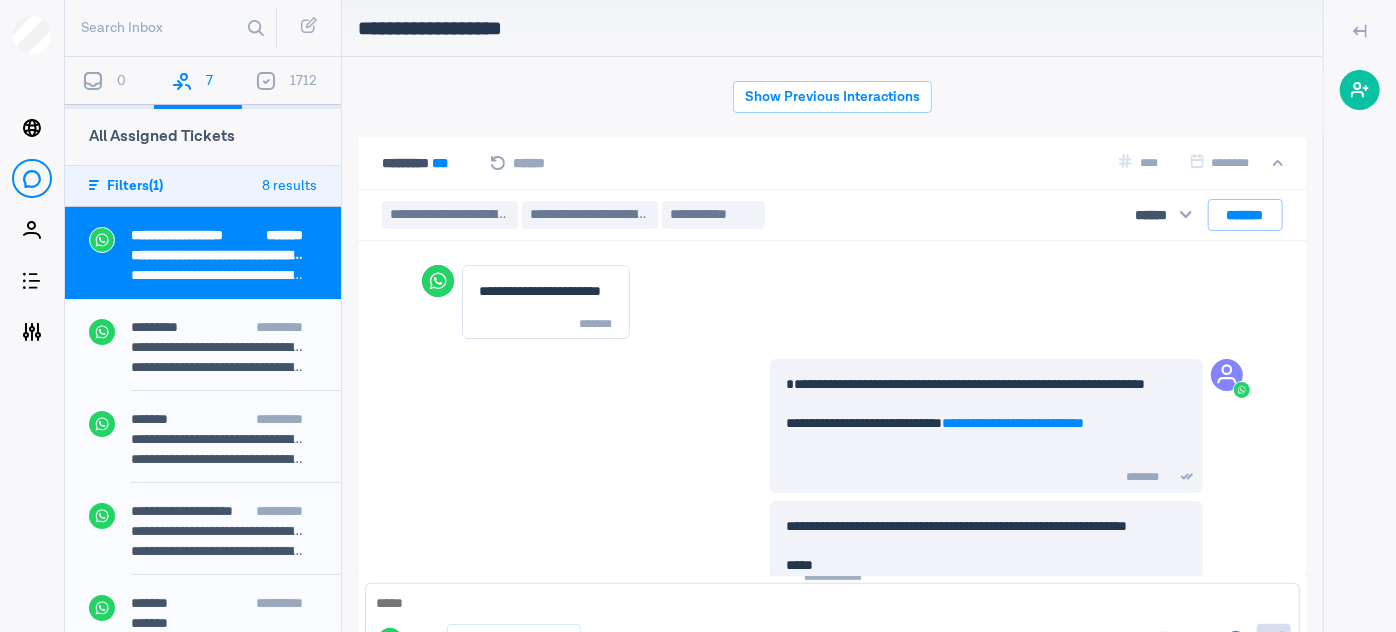 scroll, scrollTop: 79, scrollLeft: 0, axis: vertical 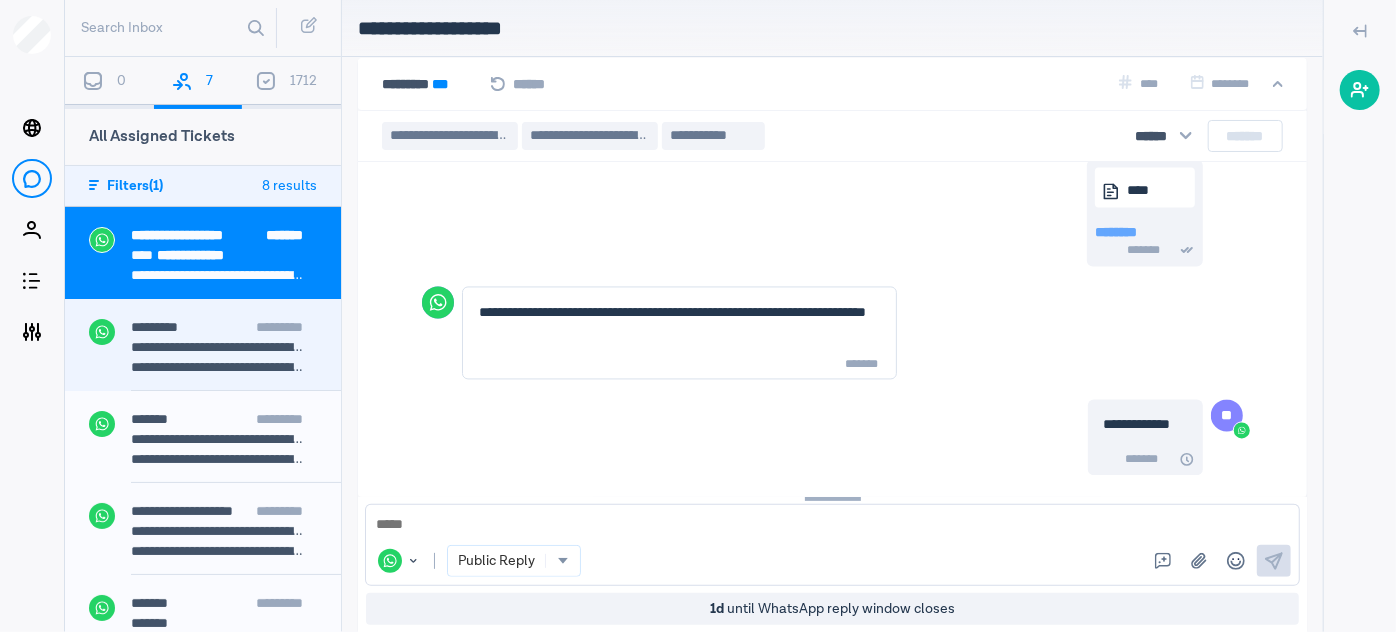 click on "********* *********" at bounding box center (236, 329) 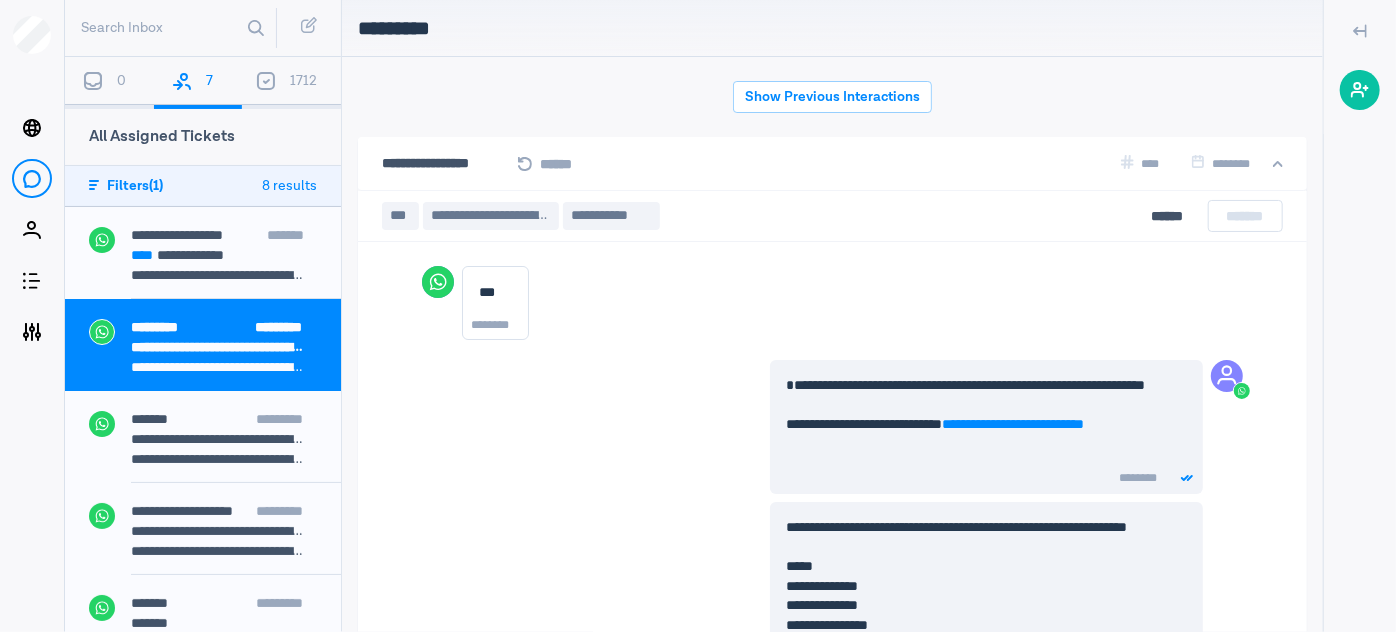 scroll, scrollTop: 79, scrollLeft: 0, axis: vertical 